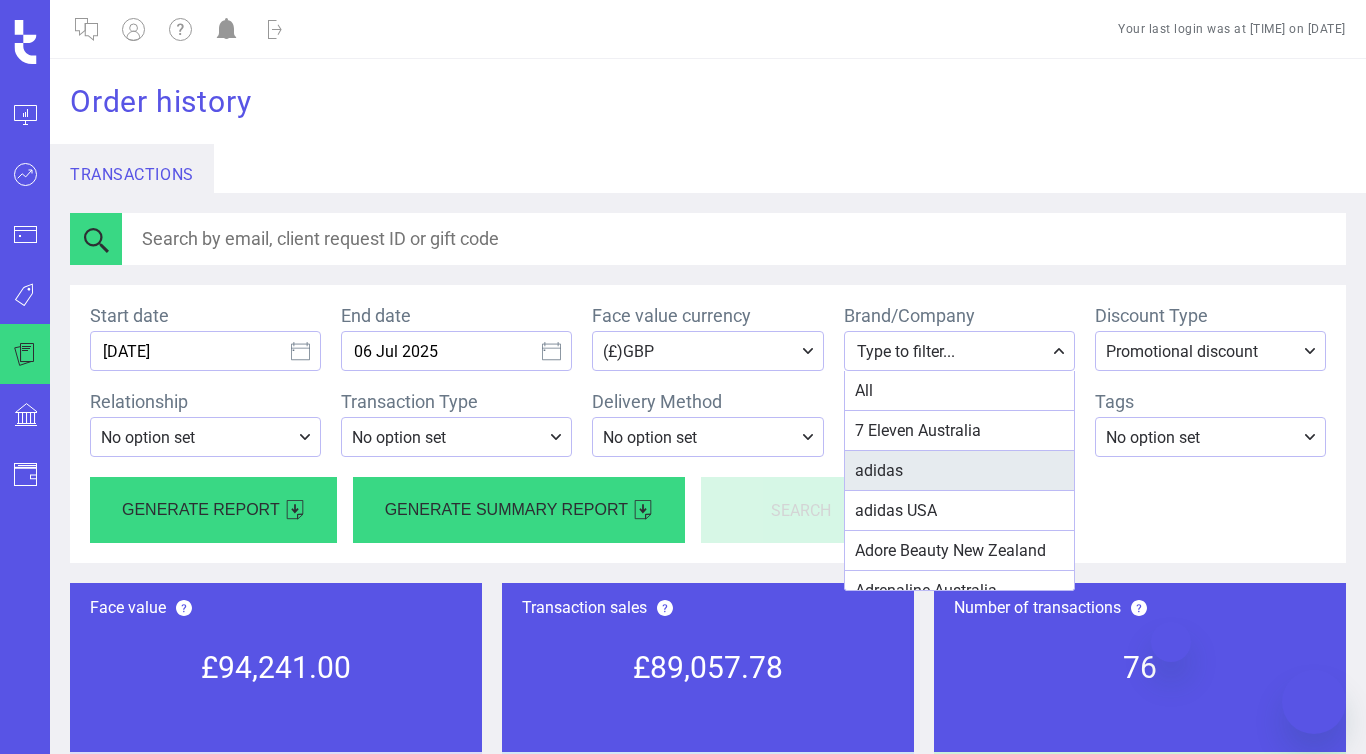 scroll, scrollTop: 0, scrollLeft: 0, axis: both 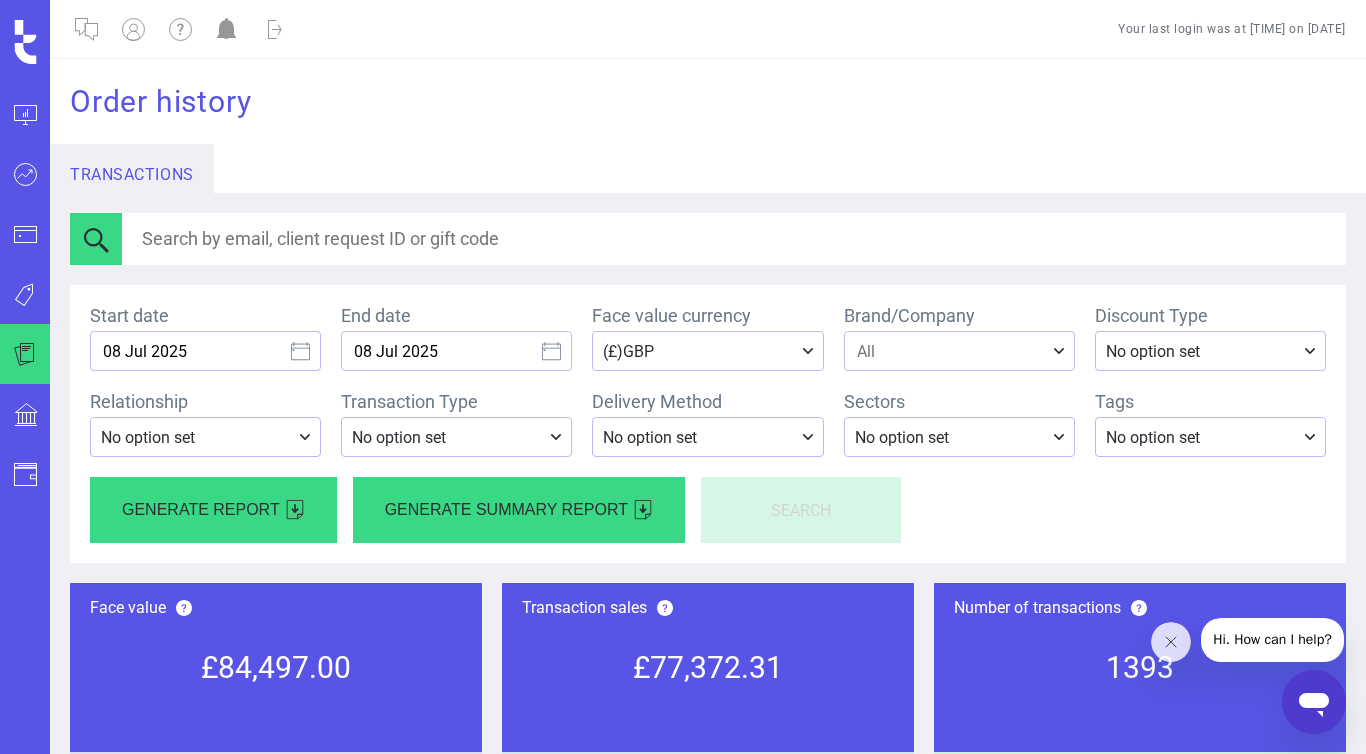 click on "Face value currency" at bounding box center [953, 351] 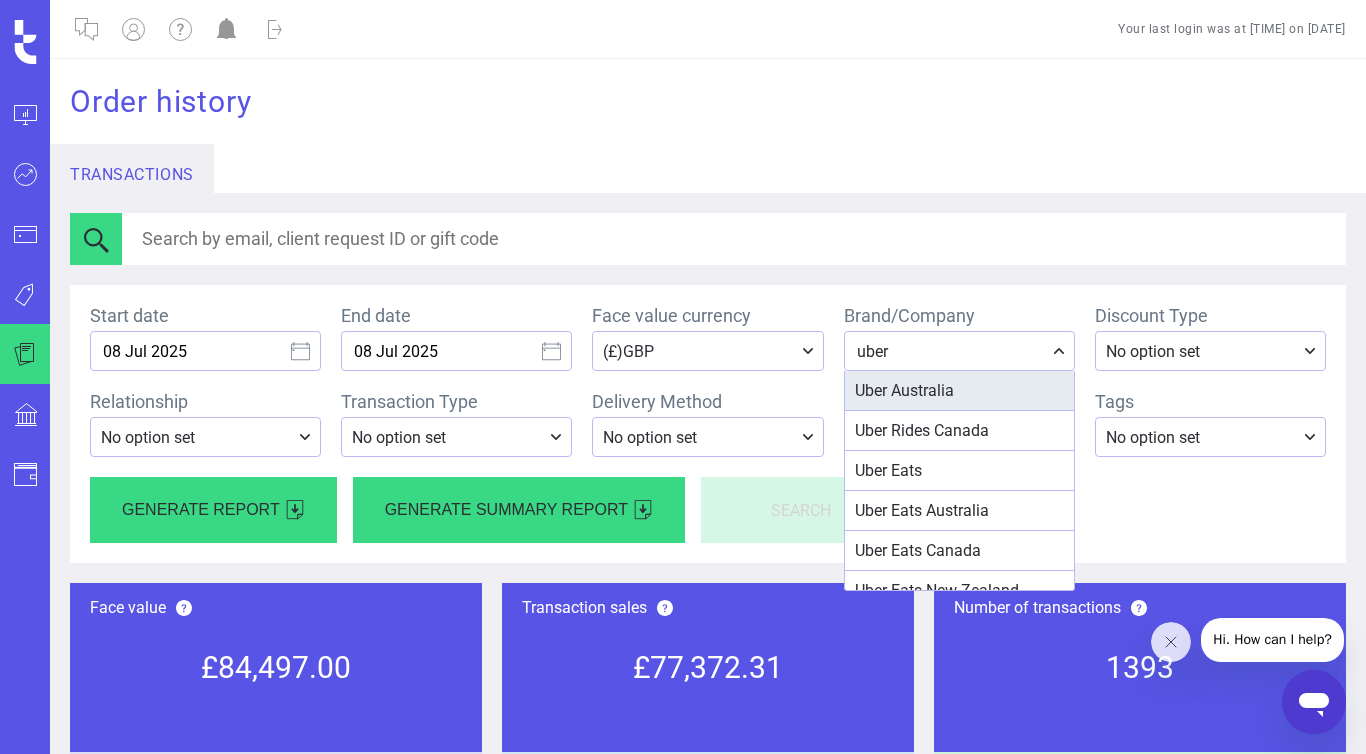 click on "Uber Australia" at bounding box center (904, 390) 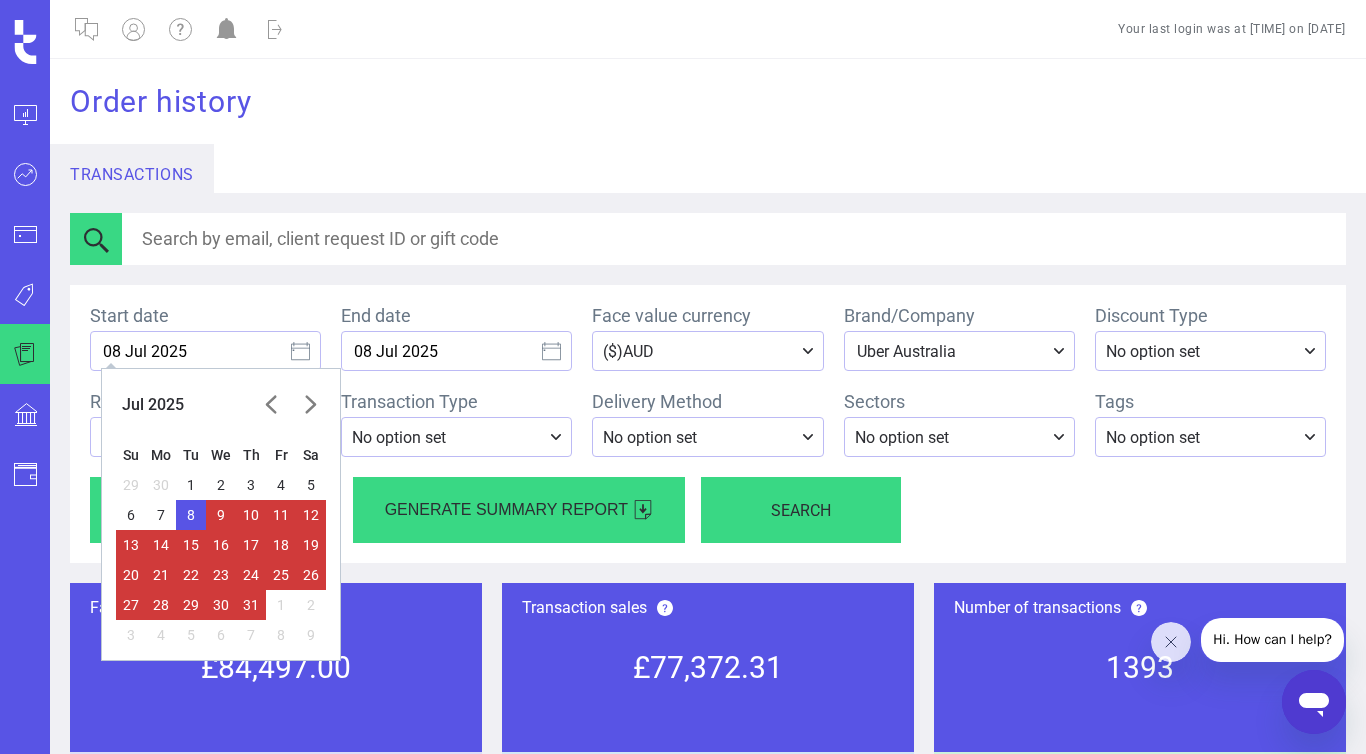 click on "08 Jul 2025" at bounding box center [196, 351] 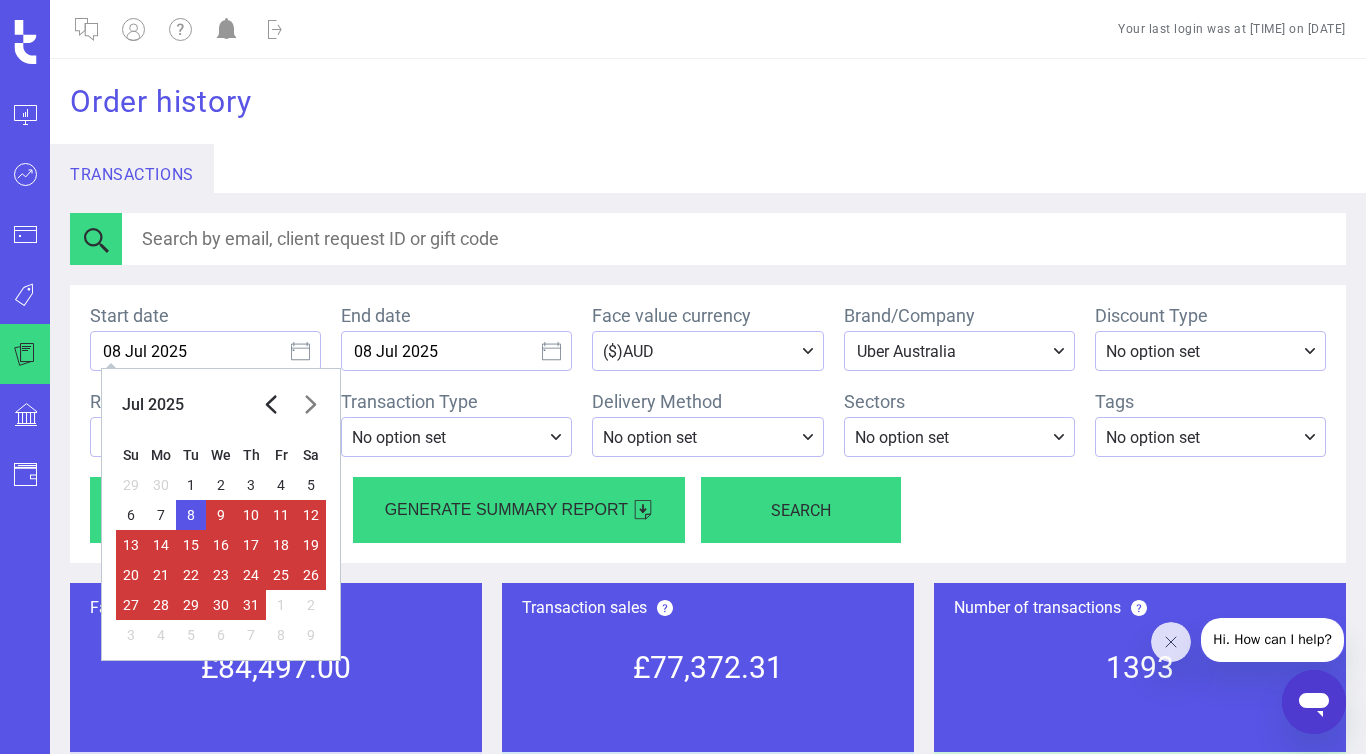 click at bounding box center (271, 404) 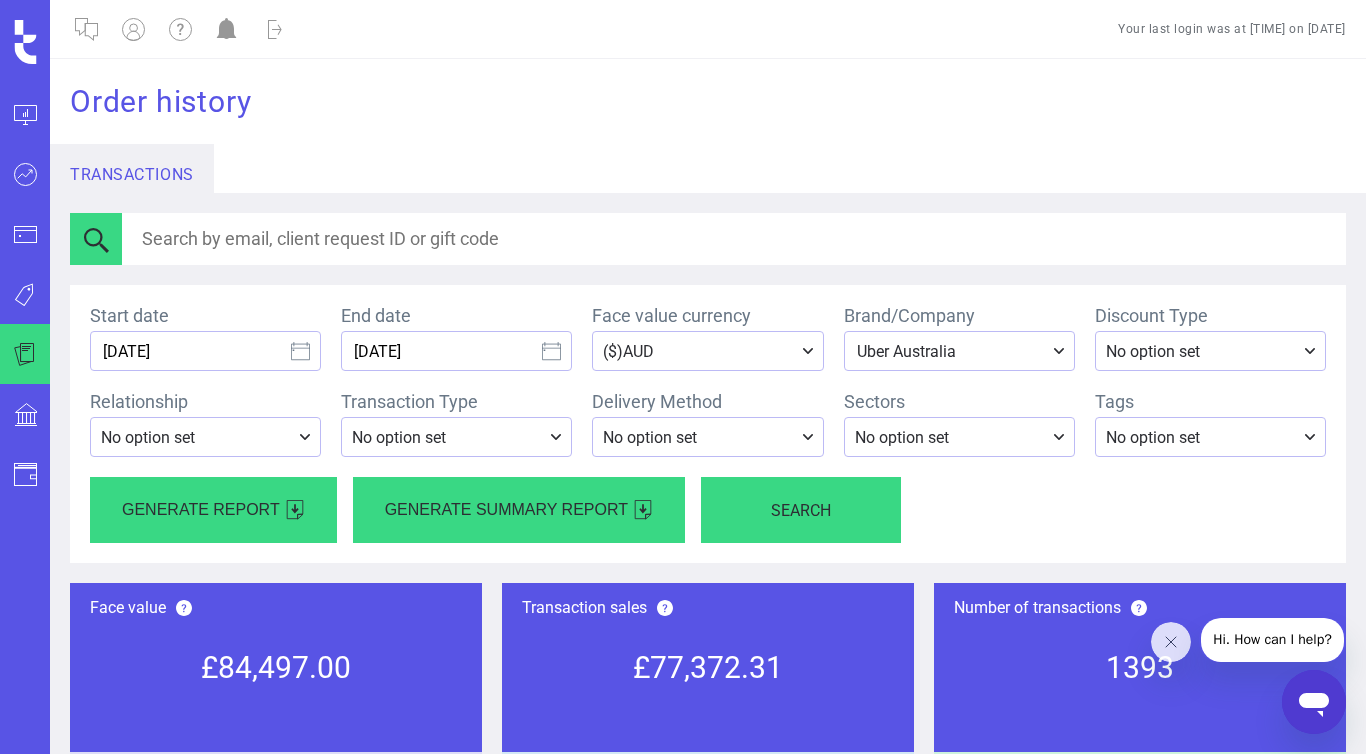click on "[DATE]" at bounding box center [196, 351] 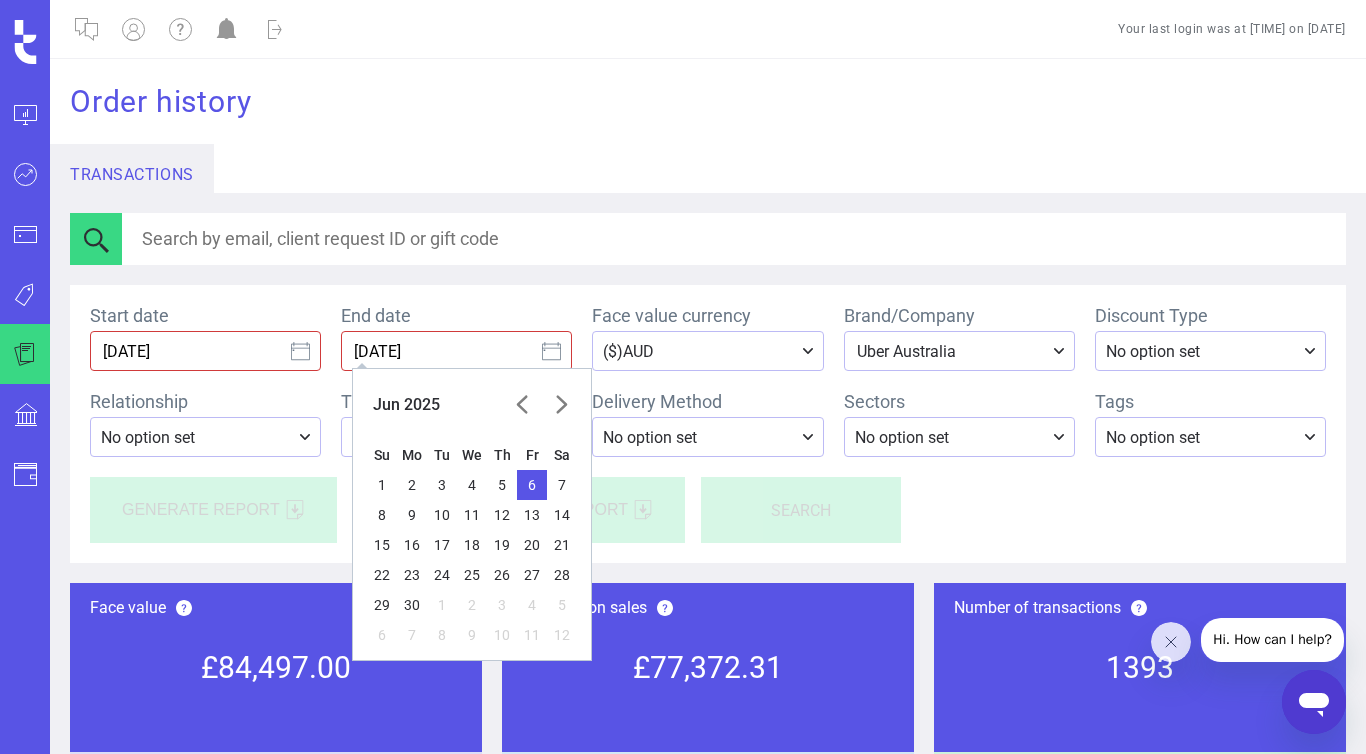 click on "06 Jun 2025" at bounding box center [196, 351] 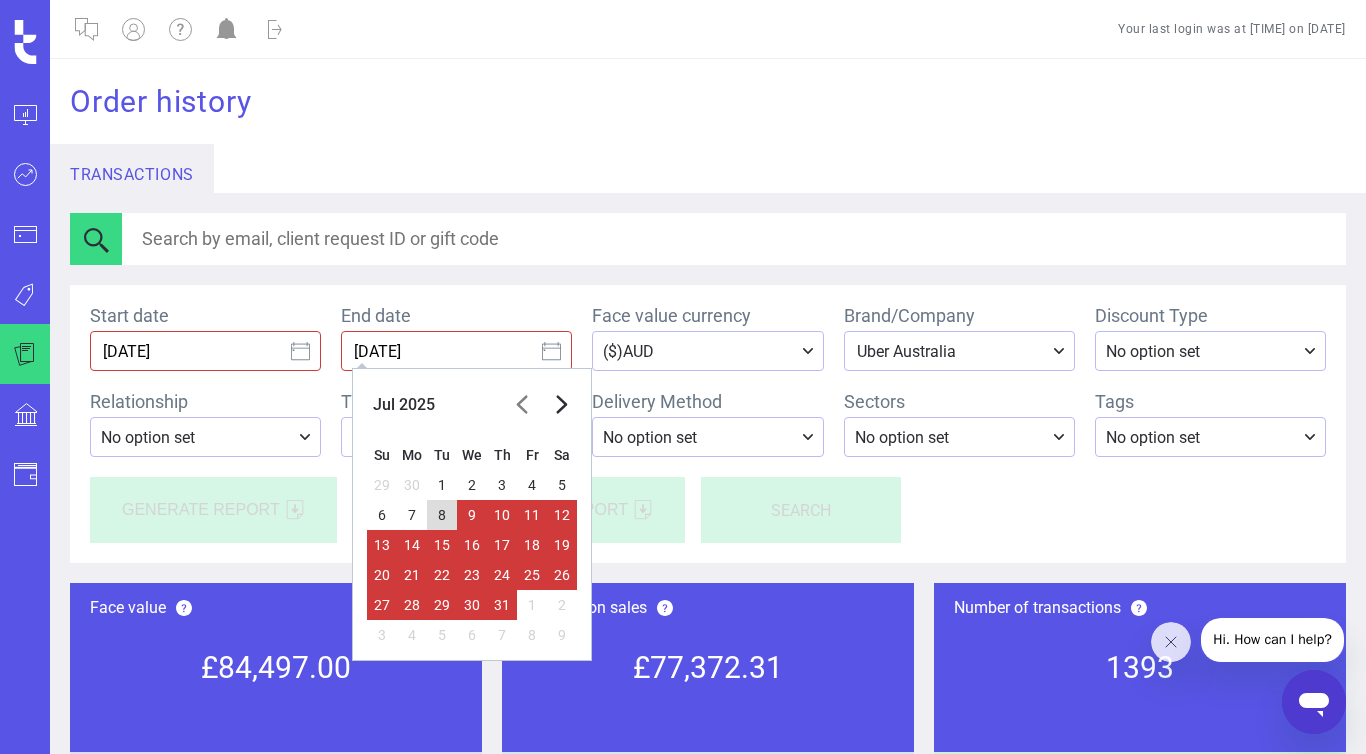 click at bounding box center (561, 404) 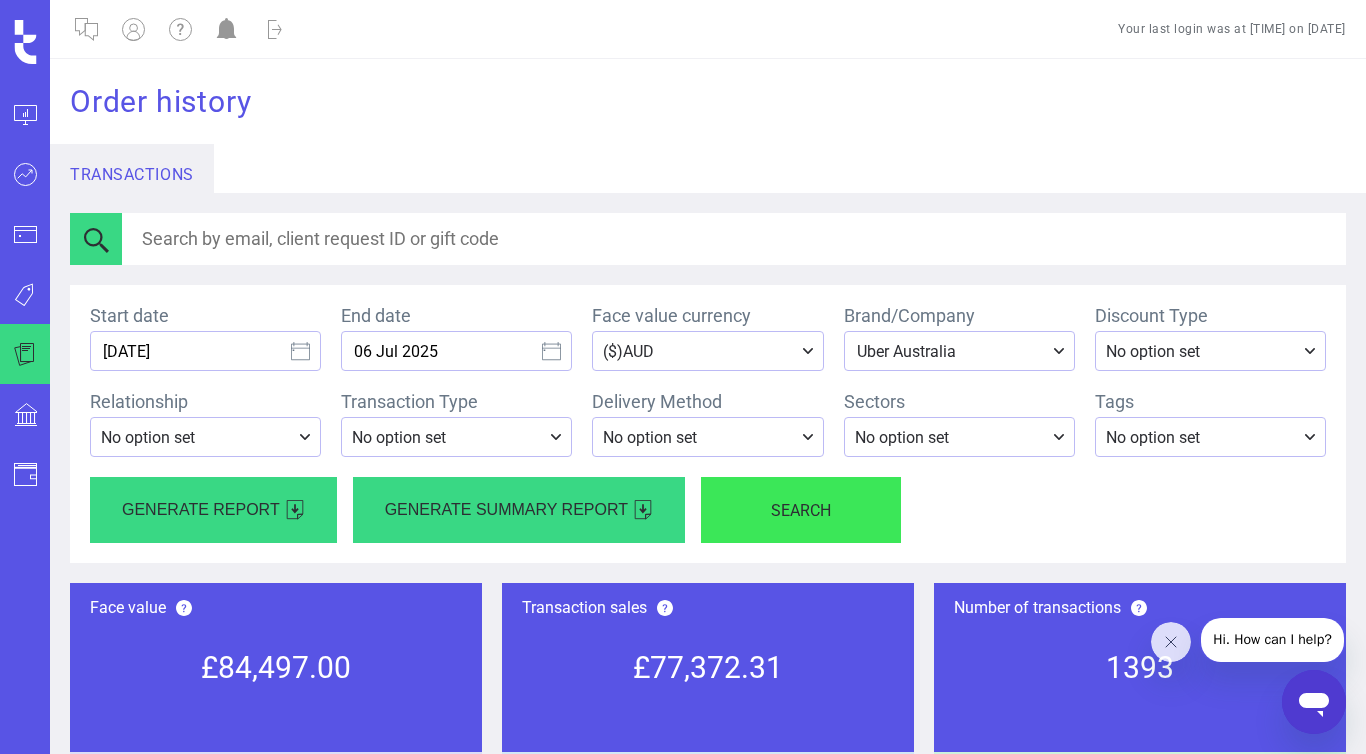 click on "Search" at bounding box center (801, 510) 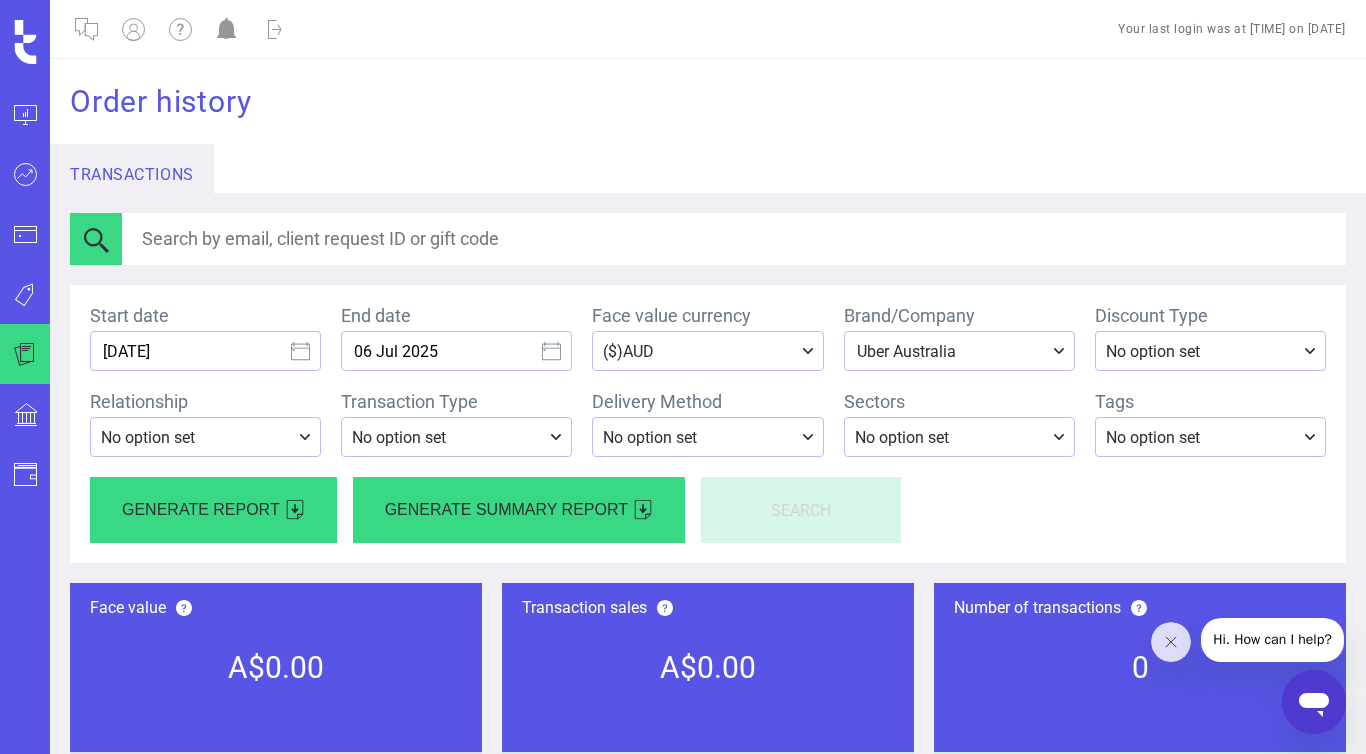 click on "Face value currency" at bounding box center [953, 351] 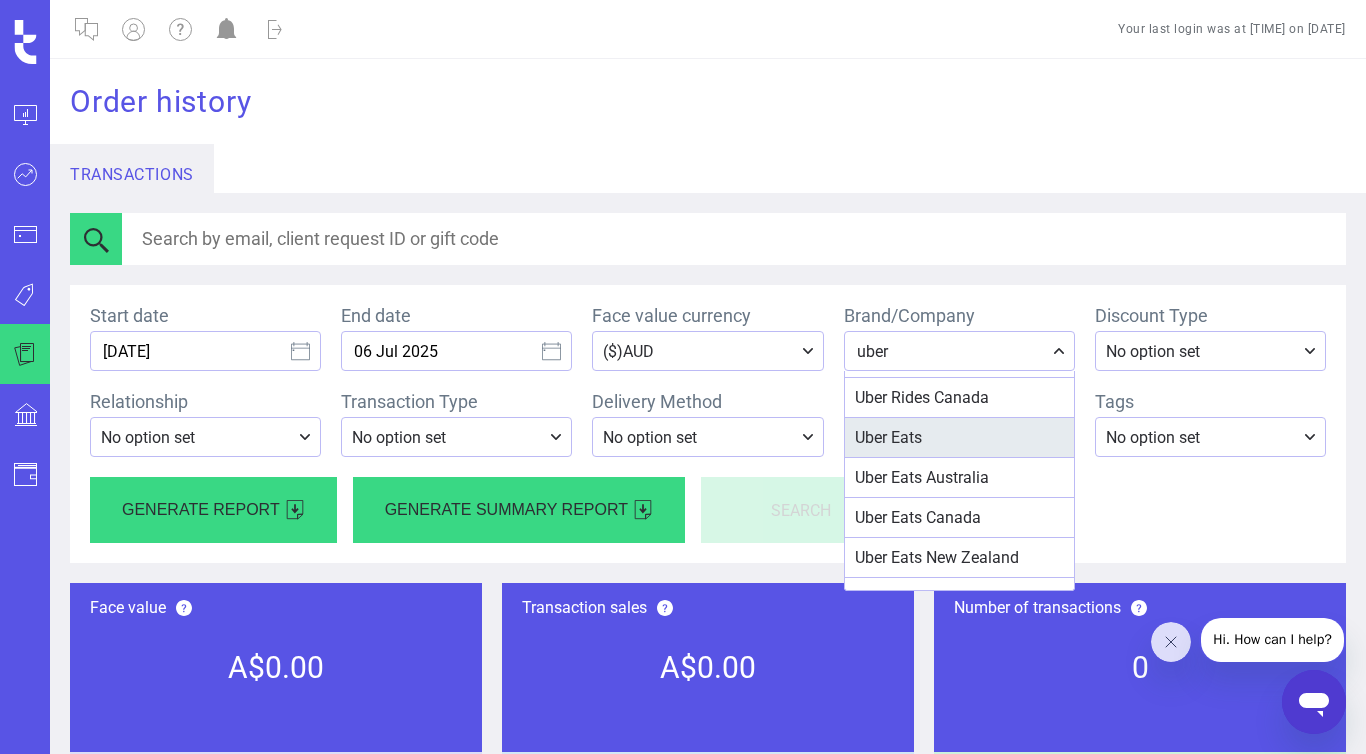scroll, scrollTop: 44, scrollLeft: 0, axis: vertical 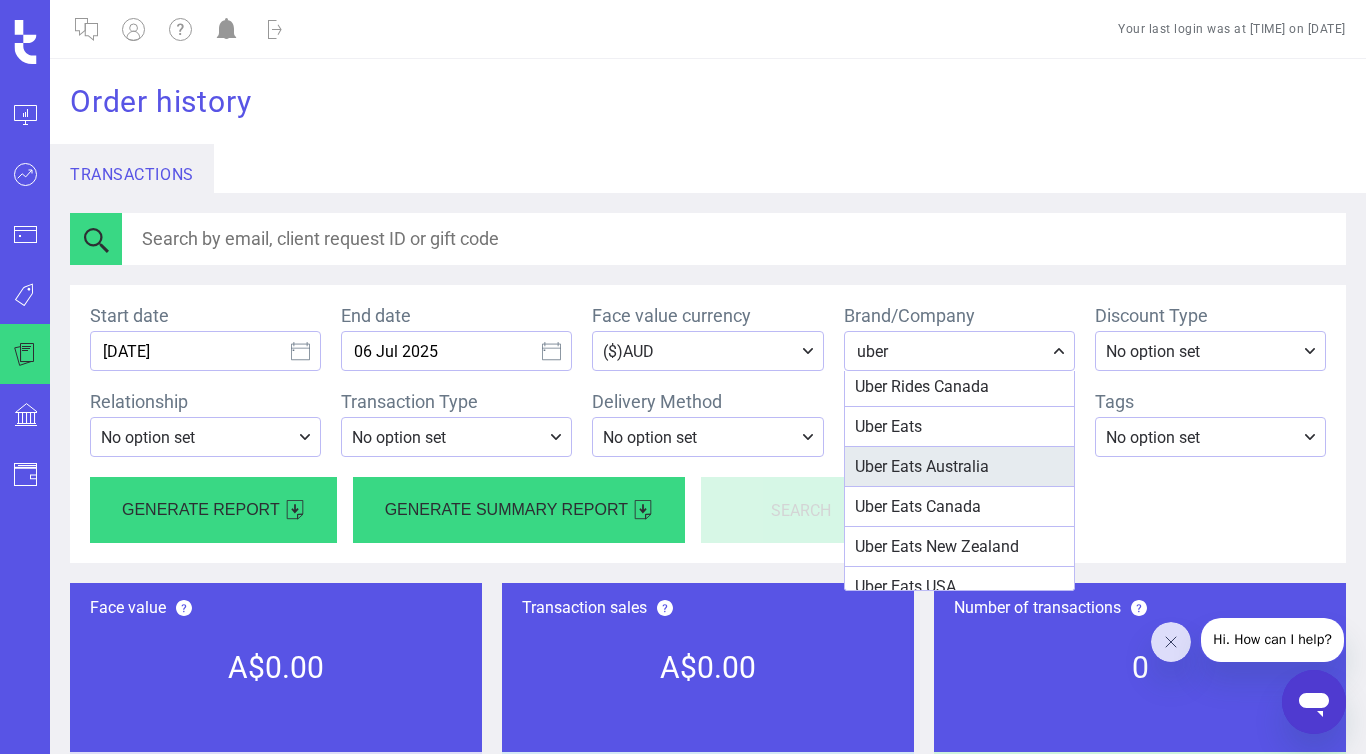 click on "Uber Eats Australia" at bounding box center [904, 346] 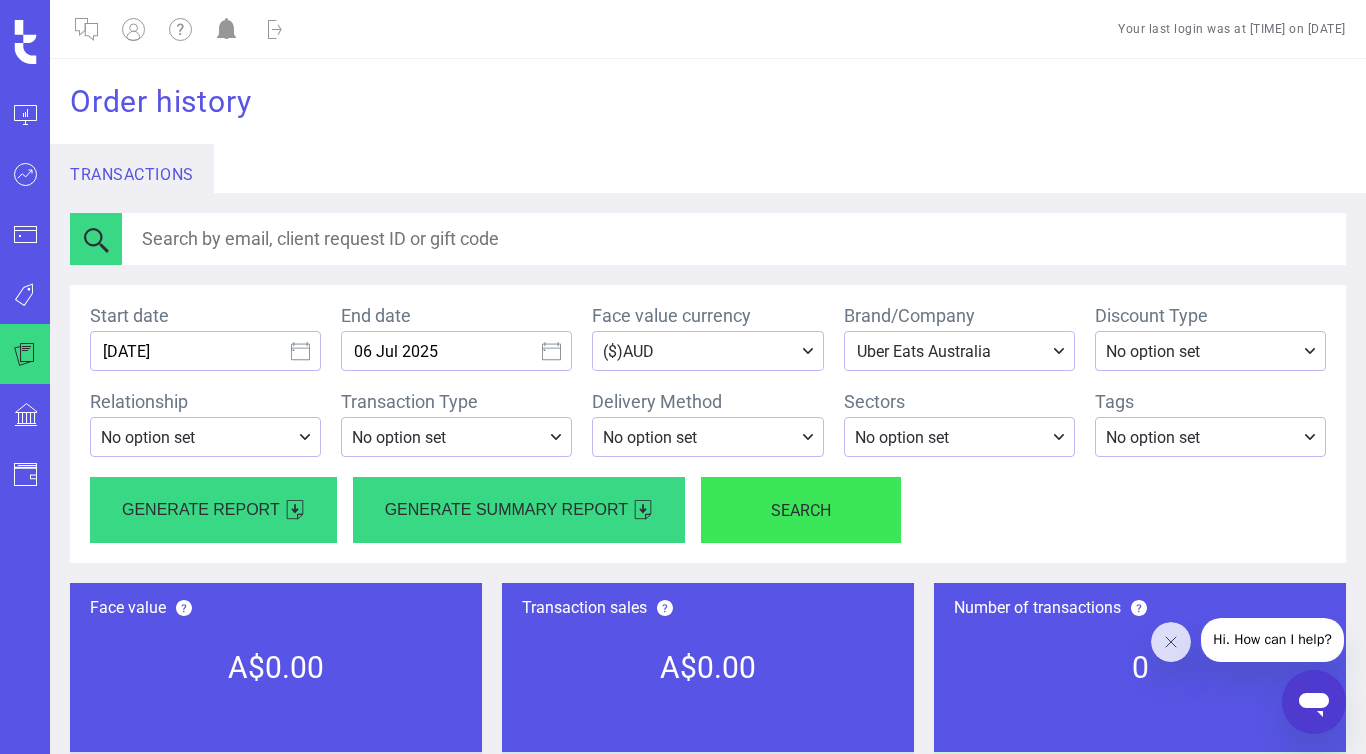 click on "Search" at bounding box center (801, 510) 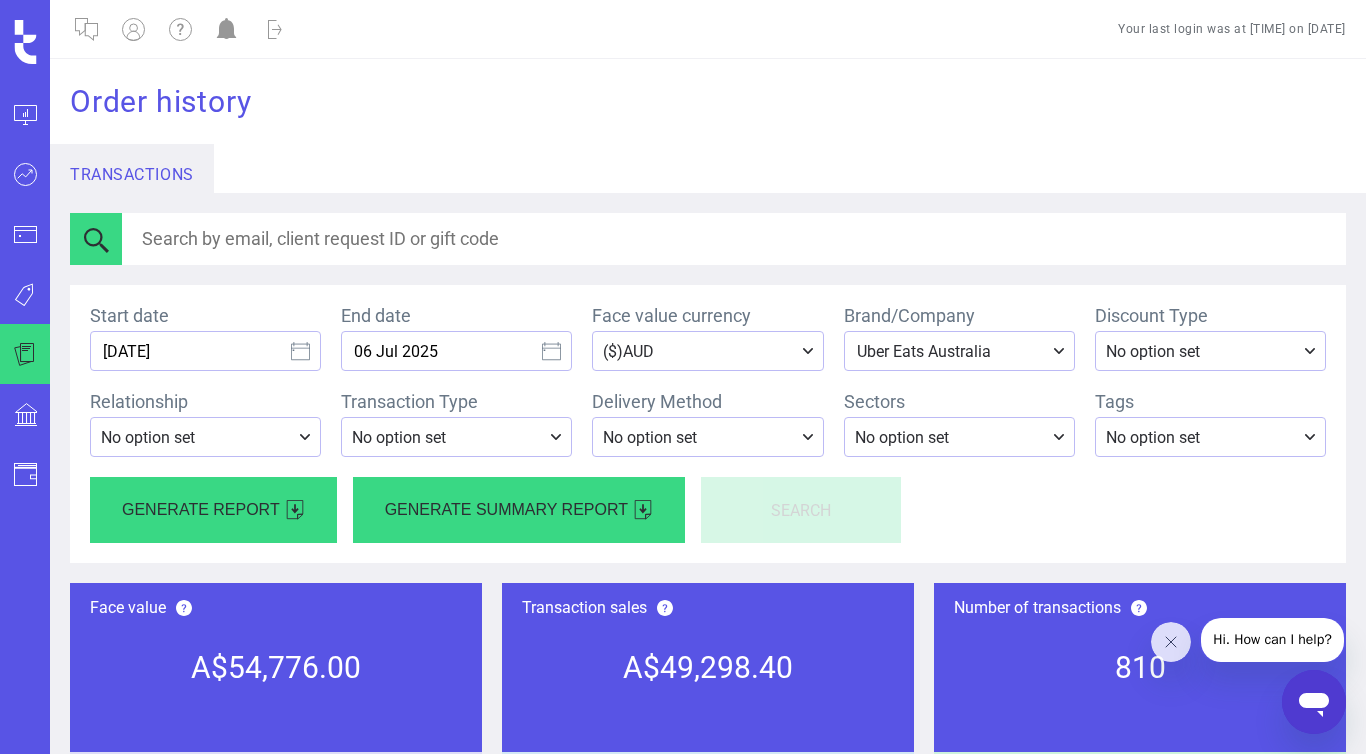 click on "Face value currency" at bounding box center (953, 351) 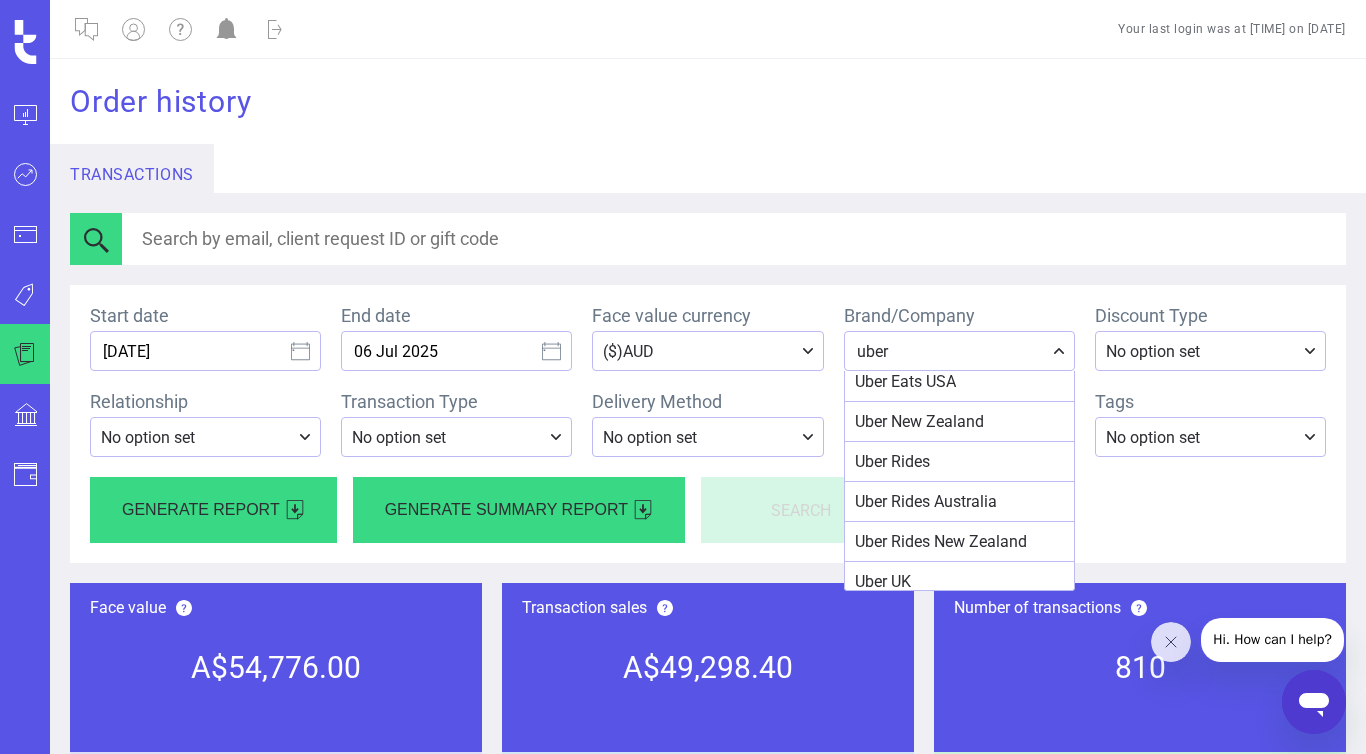 scroll, scrollTop: 259, scrollLeft: 0, axis: vertical 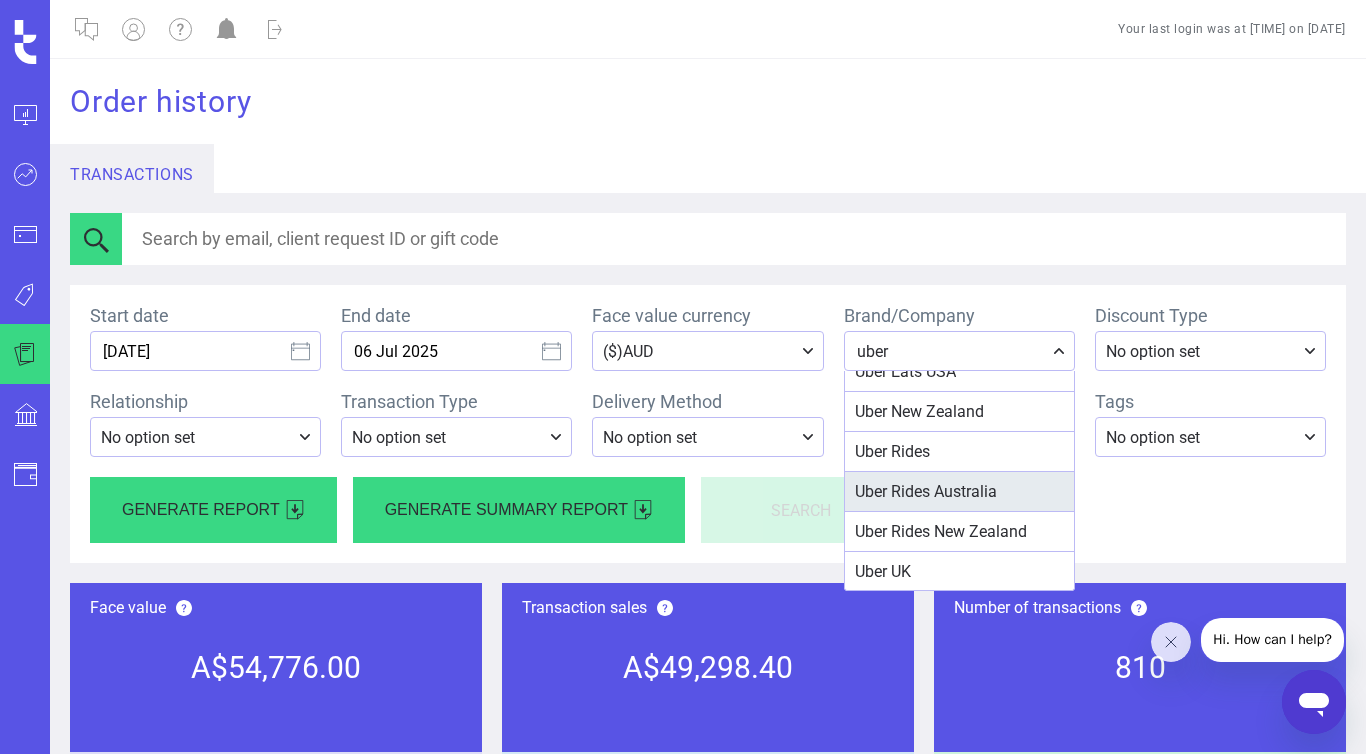 click on "Uber Rides Australia" at bounding box center (904, 131) 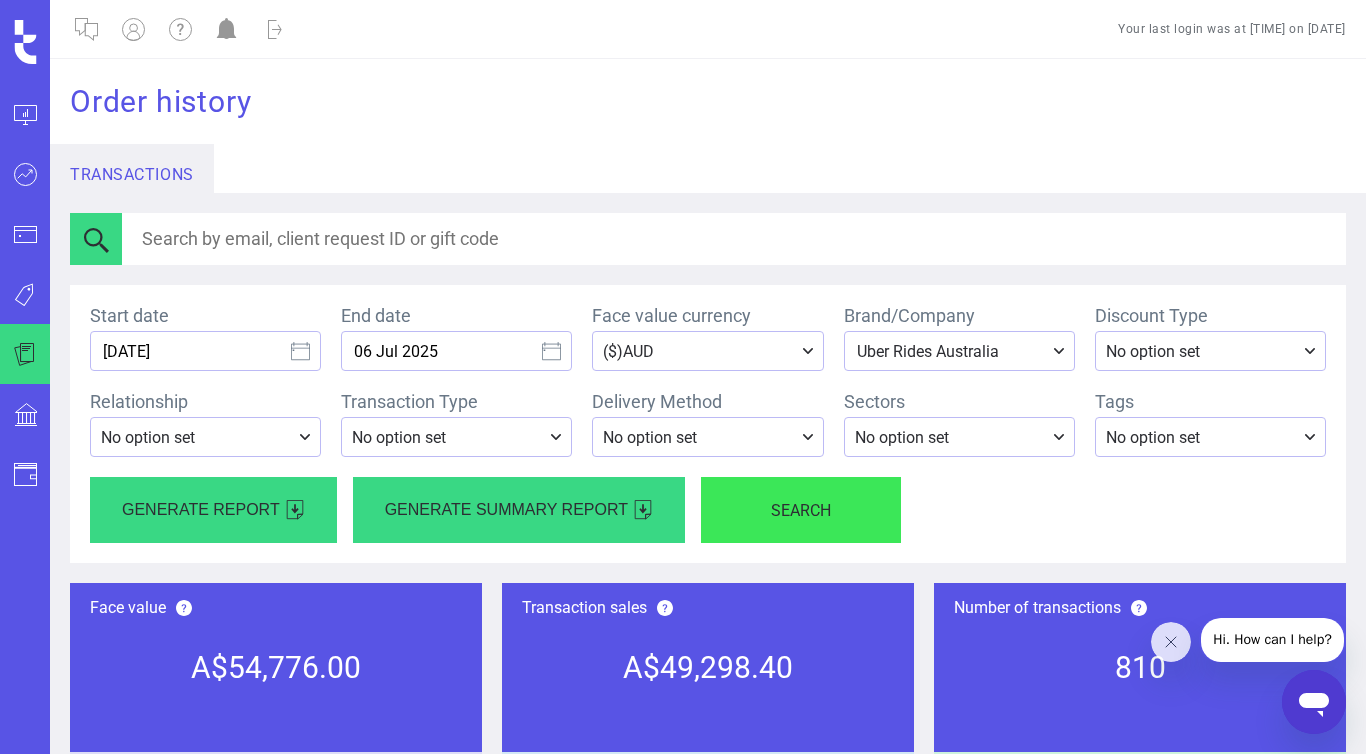 click on "Search" at bounding box center [801, 510] 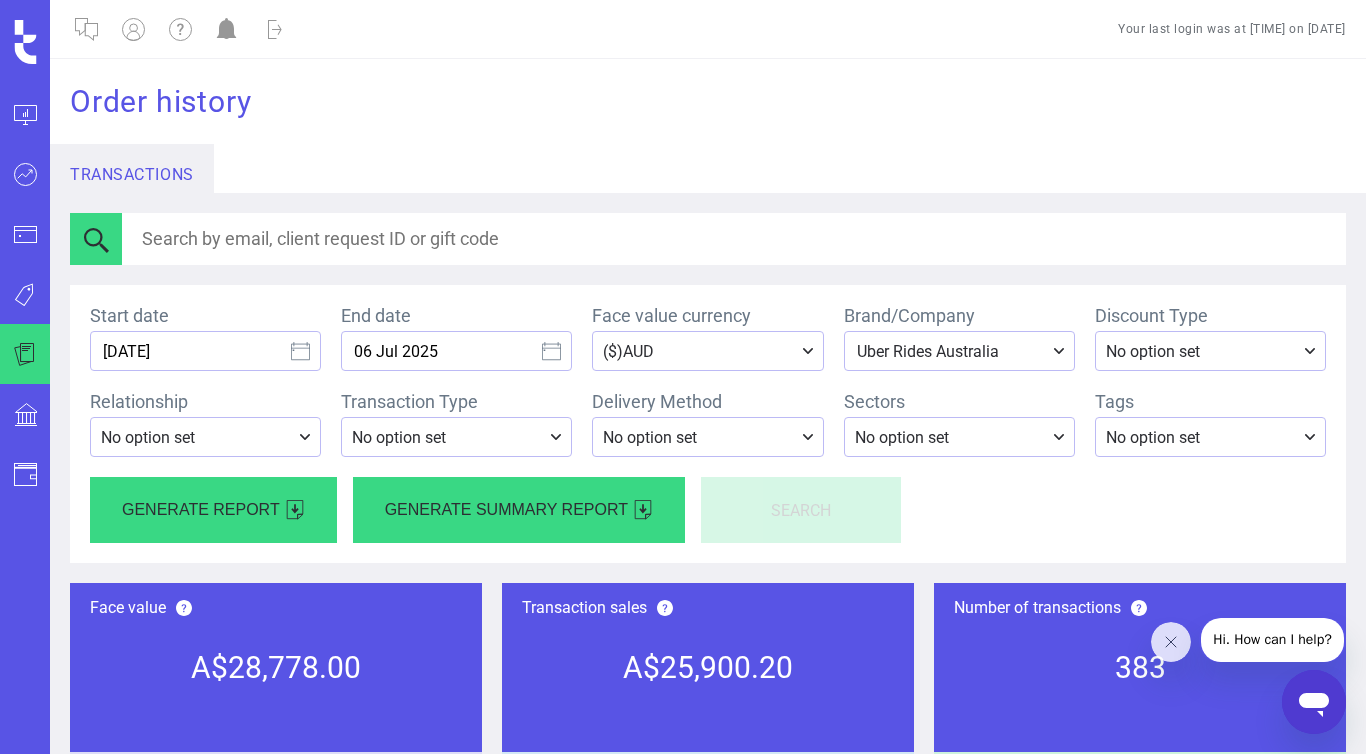click on "No option set" at bounding box center [707, 351] 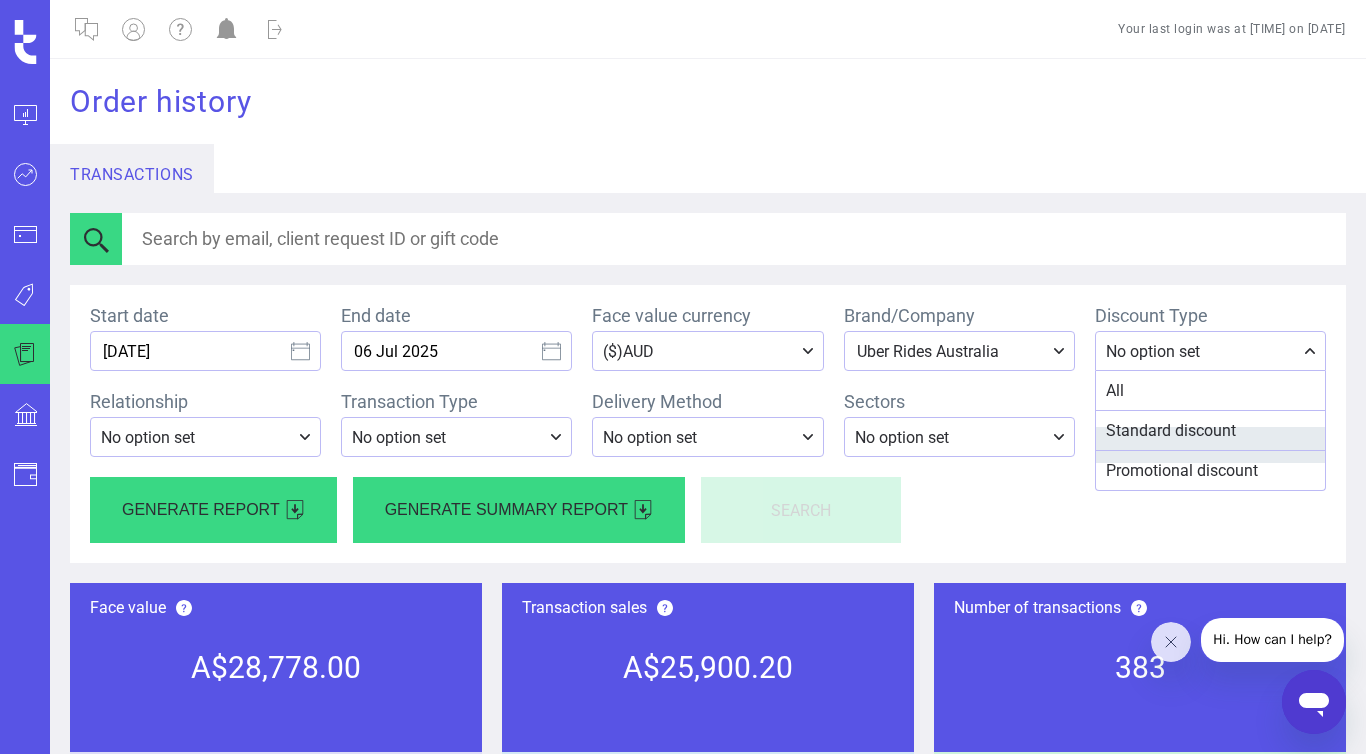 click on "Promotional discount" at bounding box center (1115, 390) 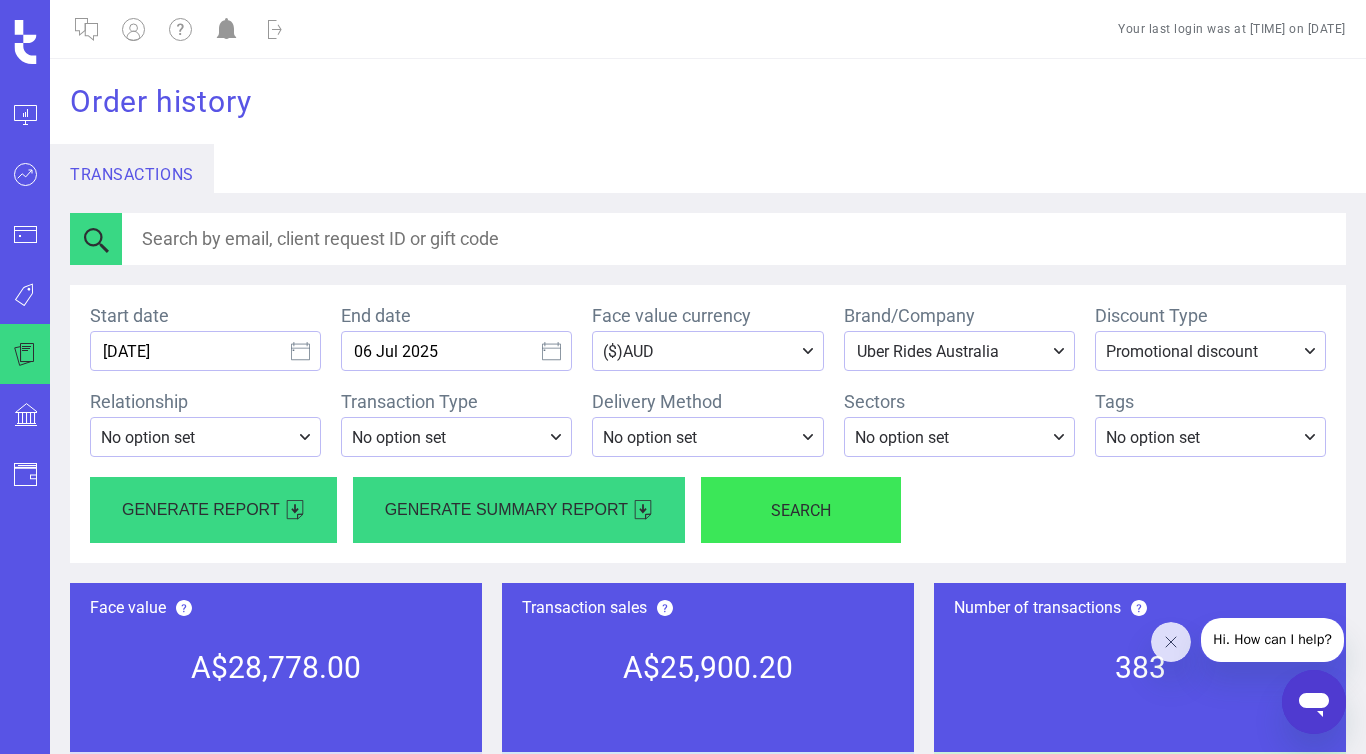 click on "Search" at bounding box center (801, 510) 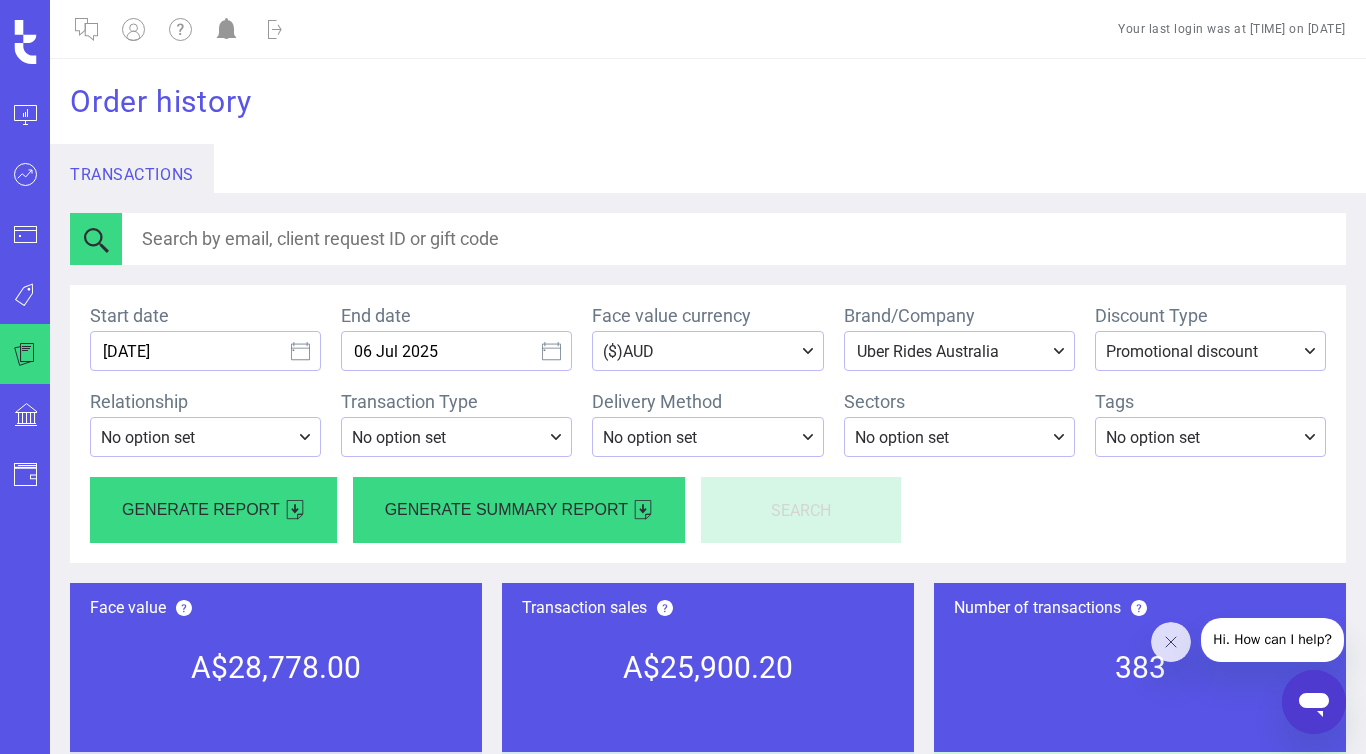click on "Face value currency" at bounding box center (953, 351) 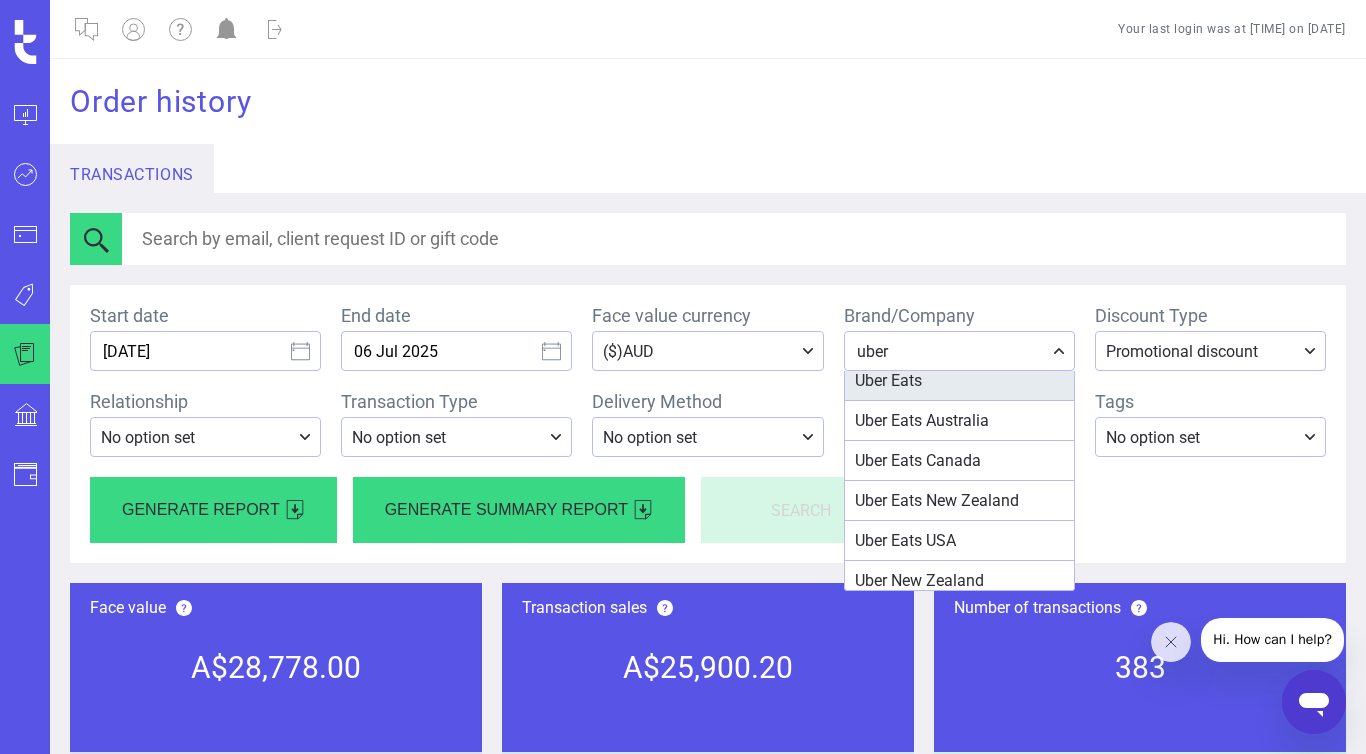 scroll, scrollTop: 83, scrollLeft: 0, axis: vertical 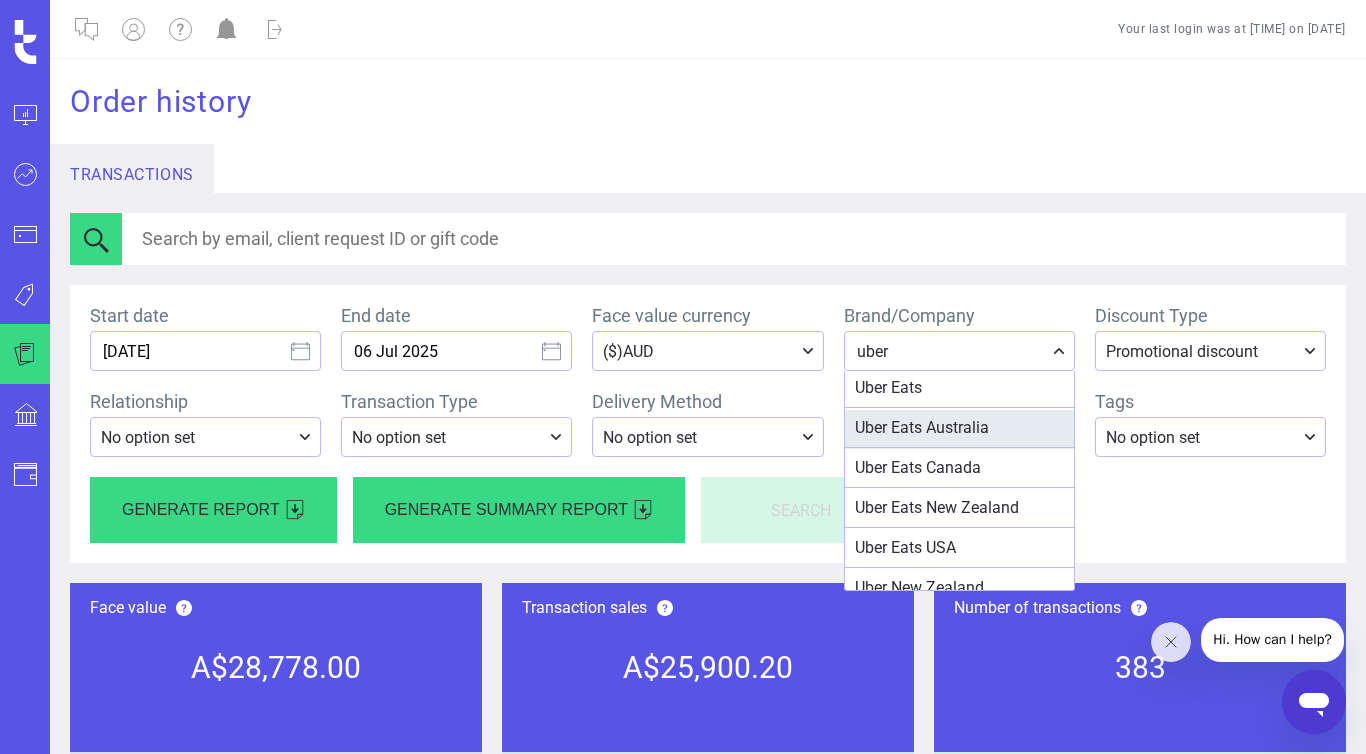 click on "Uber Eats Australia" at bounding box center [904, 307] 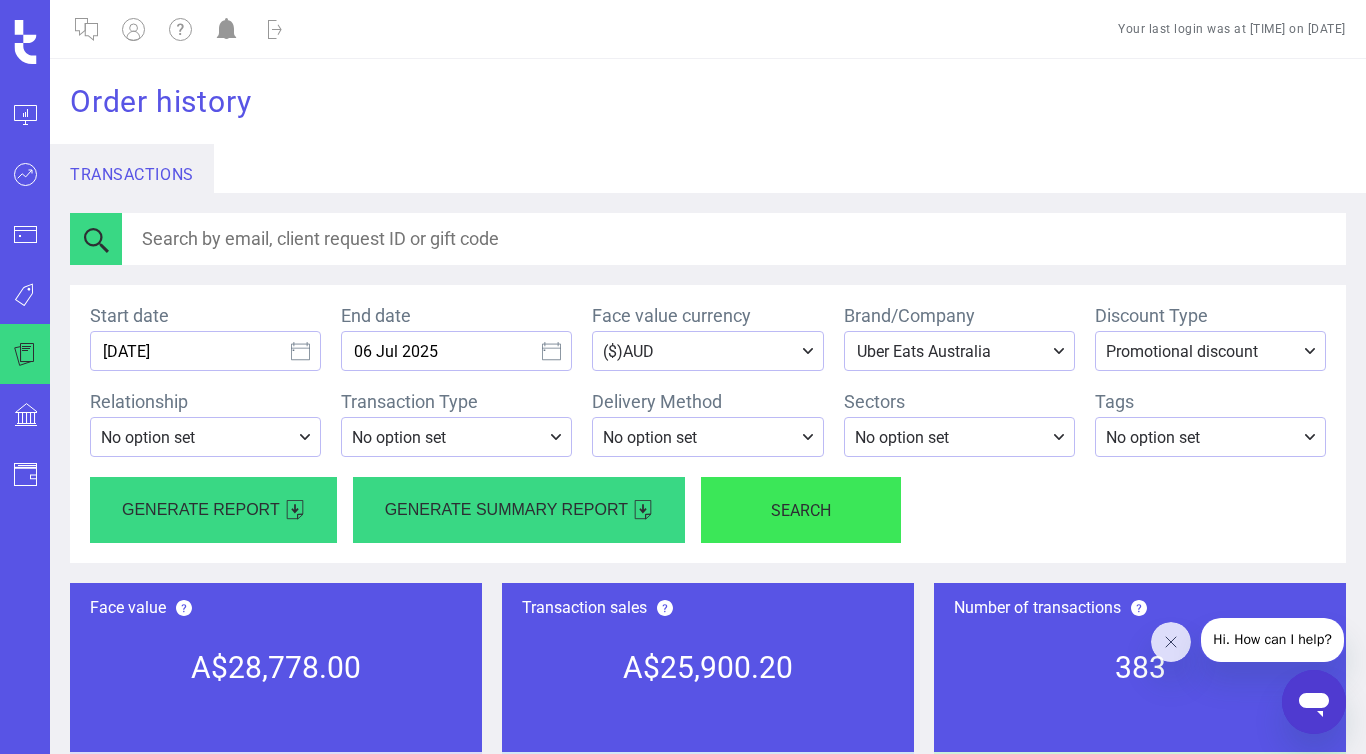 click on "Search" at bounding box center (801, 510) 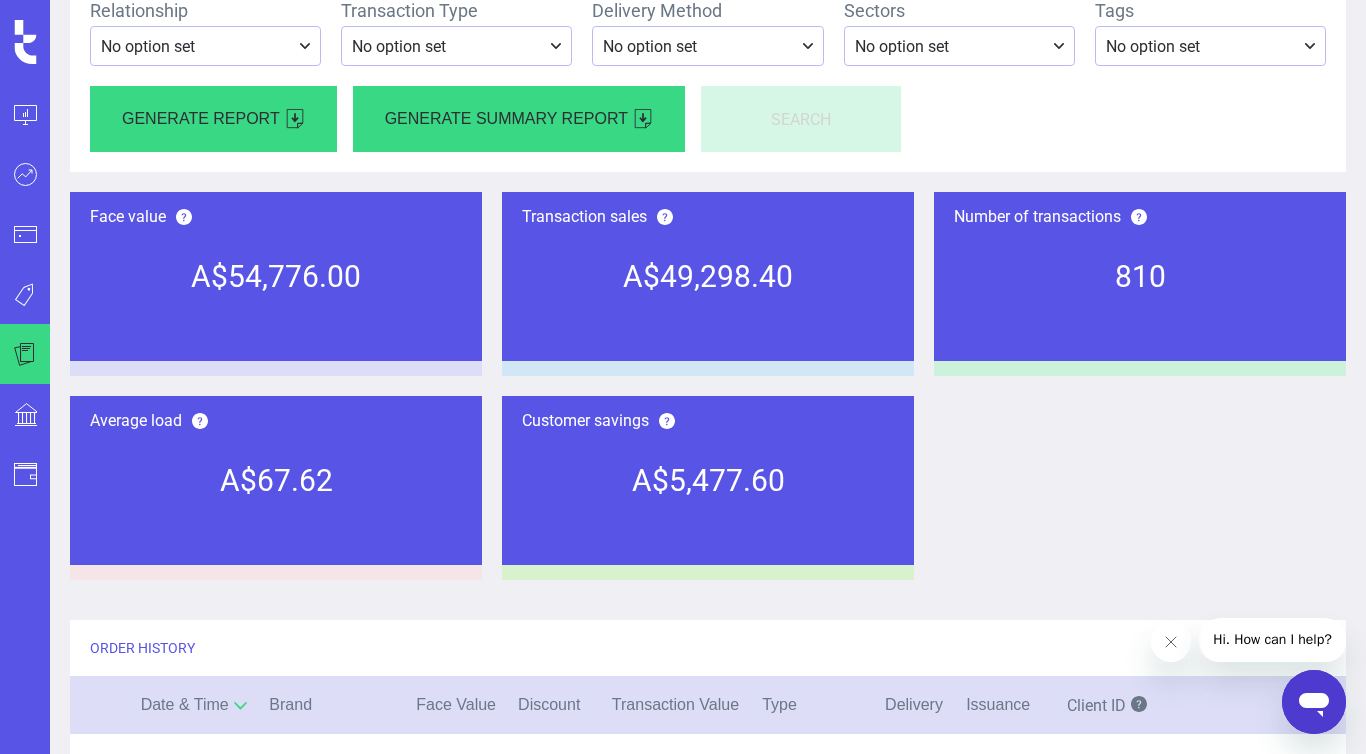 scroll, scrollTop: 0, scrollLeft: 0, axis: both 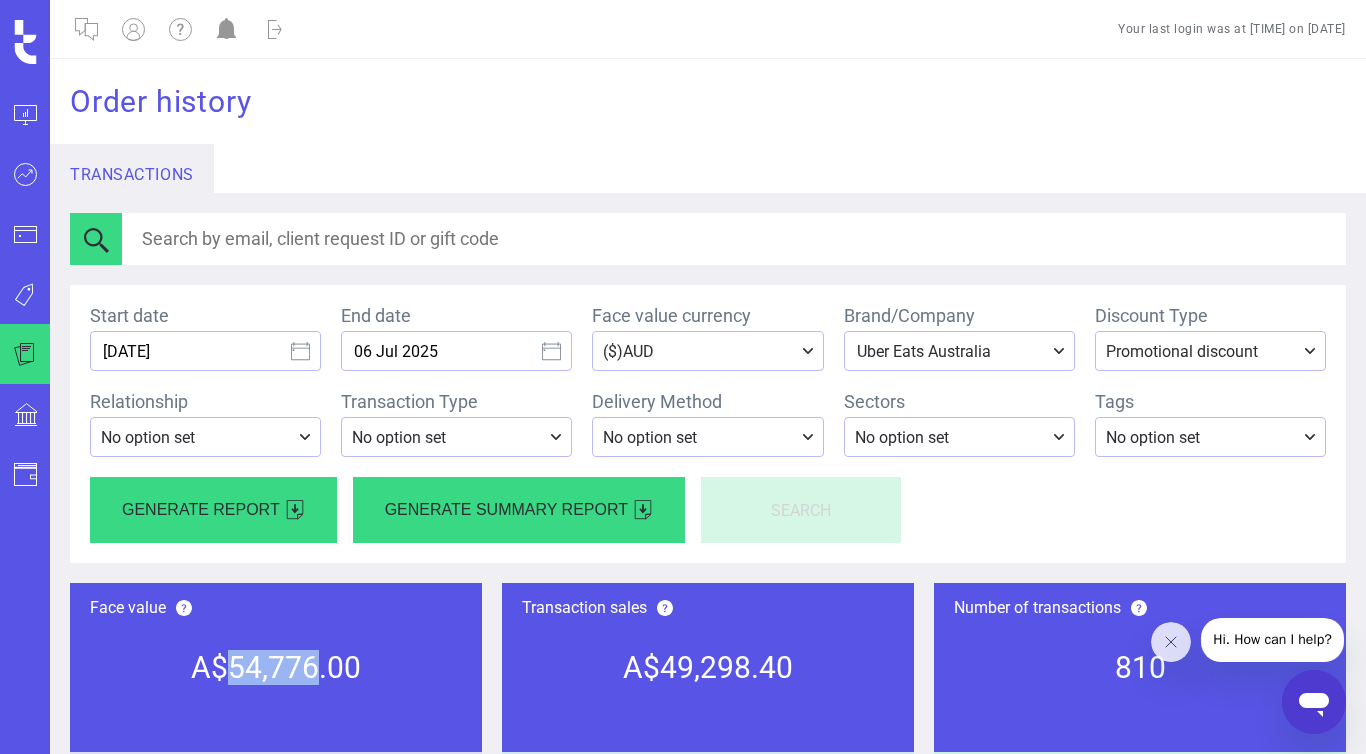 drag, startPoint x: 236, startPoint y: 671, endPoint x: 307, endPoint y: 672, distance: 71.00704 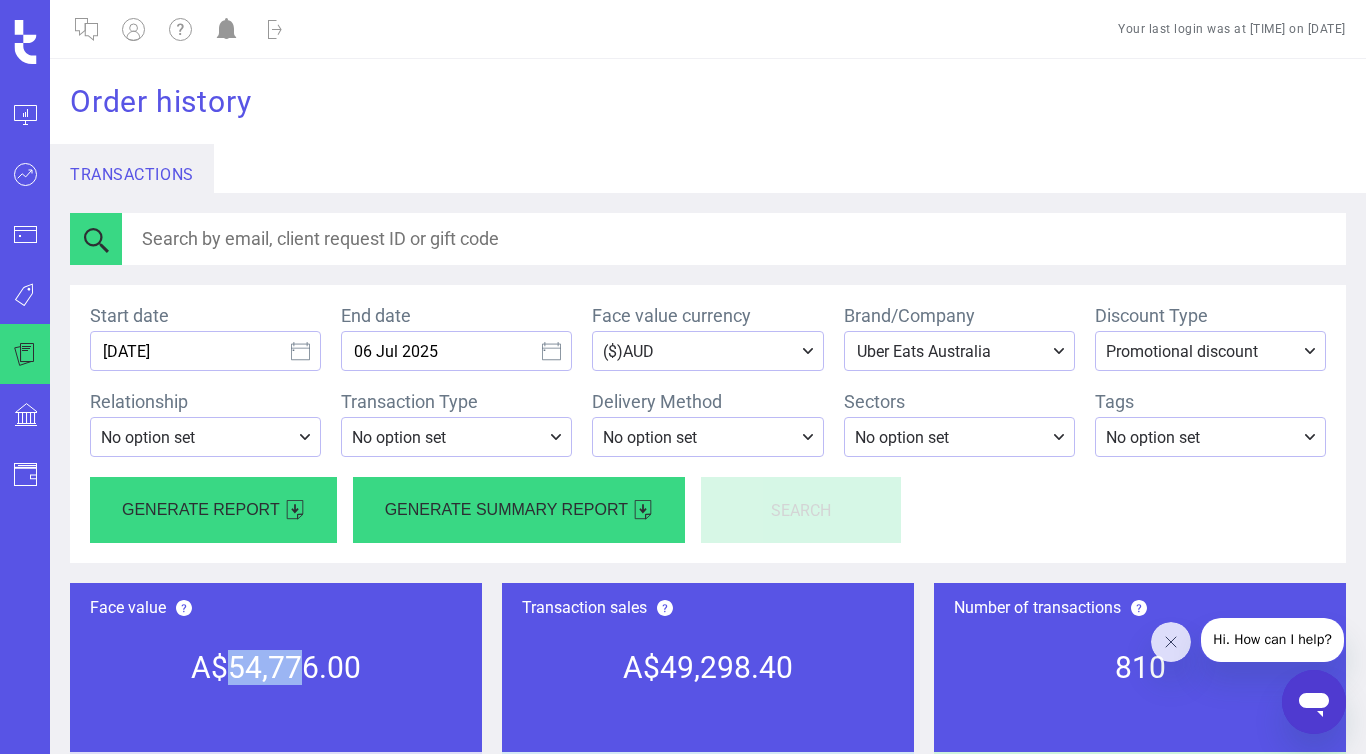 copy on "54,77" 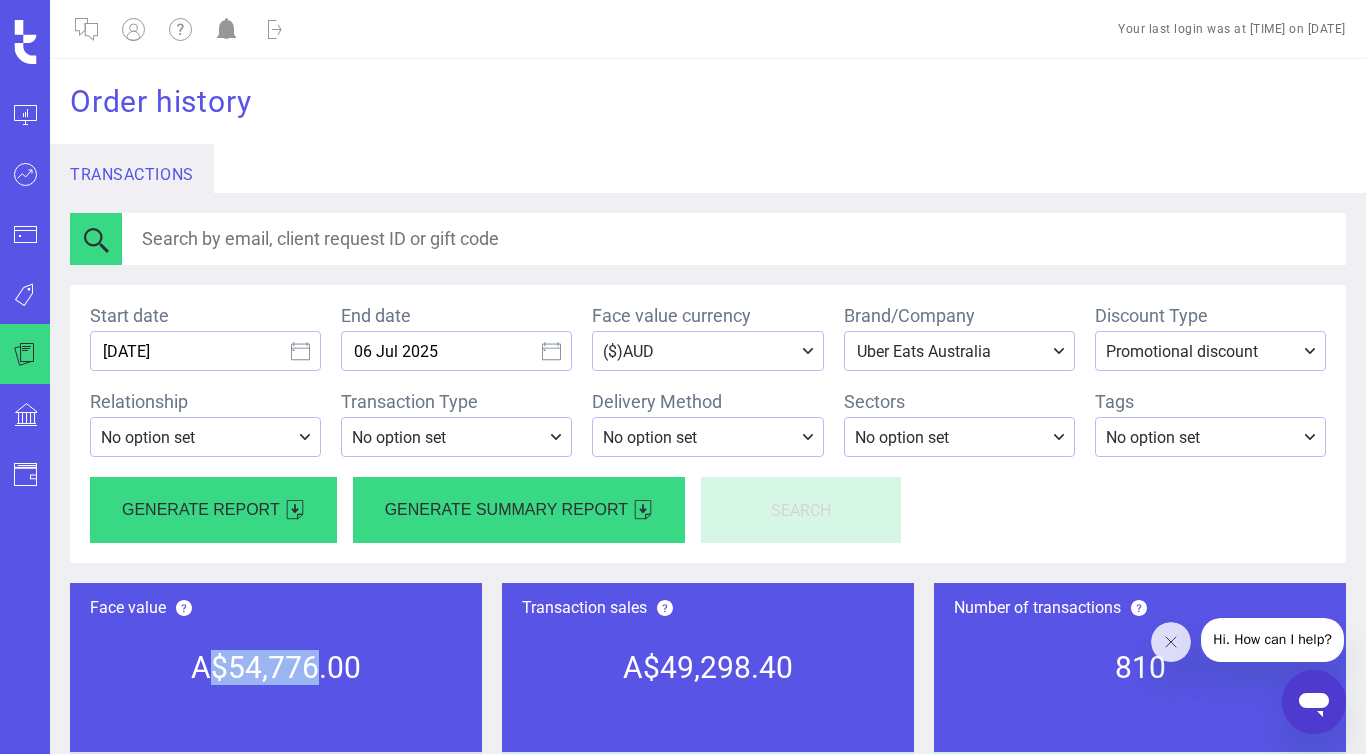 drag, startPoint x: 318, startPoint y: 666, endPoint x: 216, endPoint y: 661, distance: 102.122475 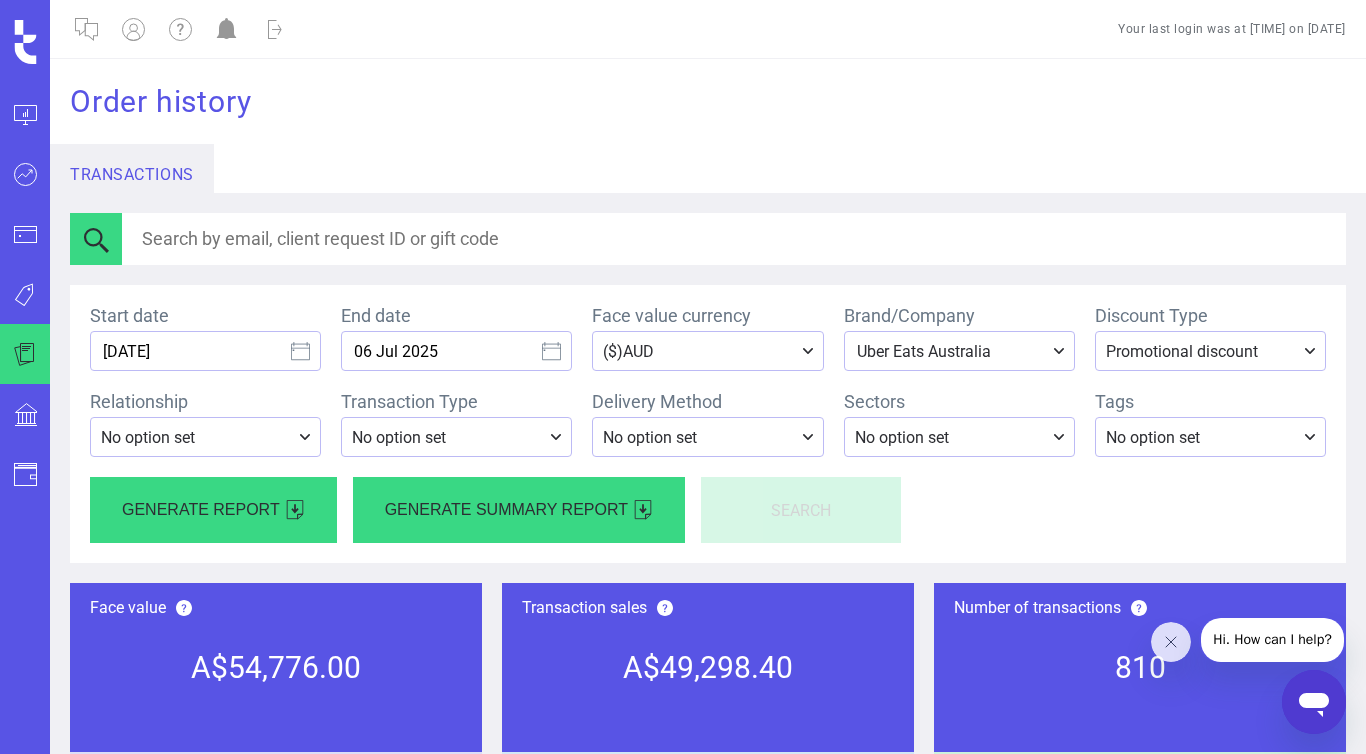 click on "A$54,776.00" at bounding box center [276, 667] 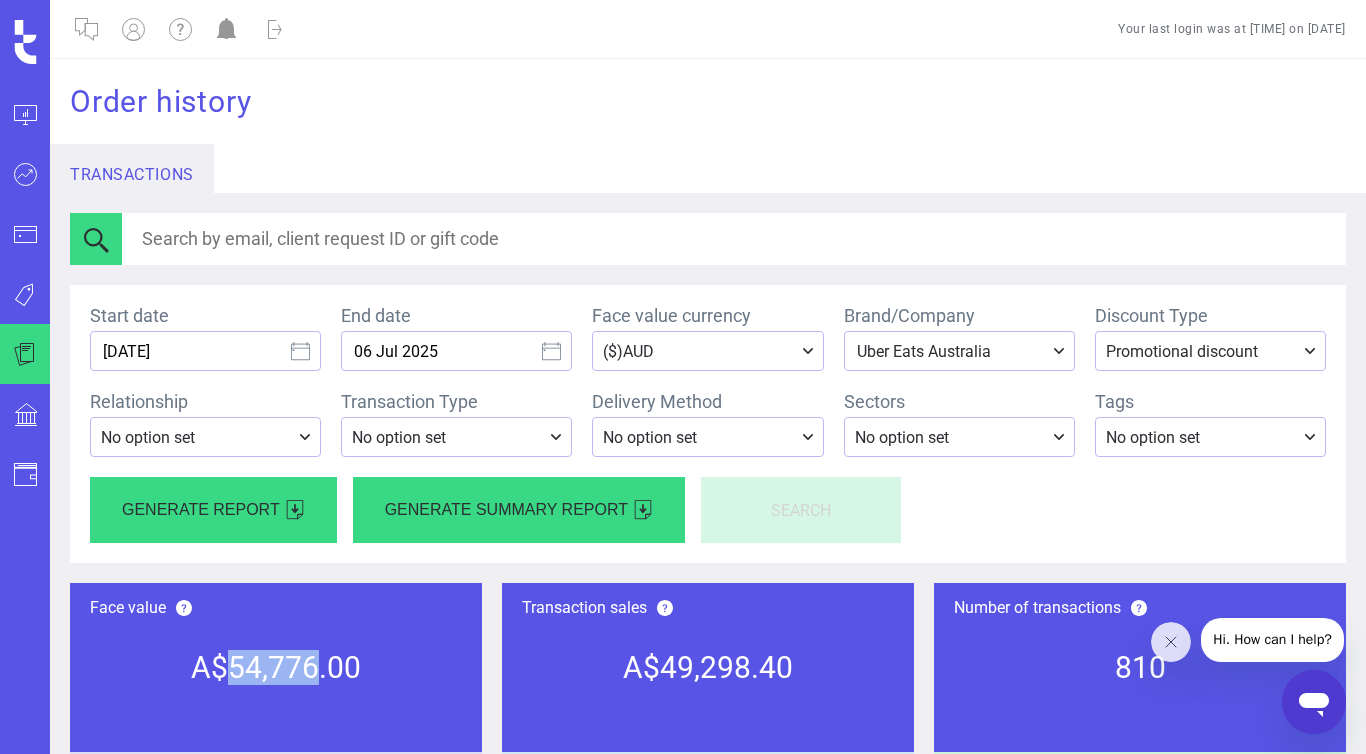 drag, startPoint x: 230, startPoint y: 671, endPoint x: 316, endPoint y: 665, distance: 86.209045 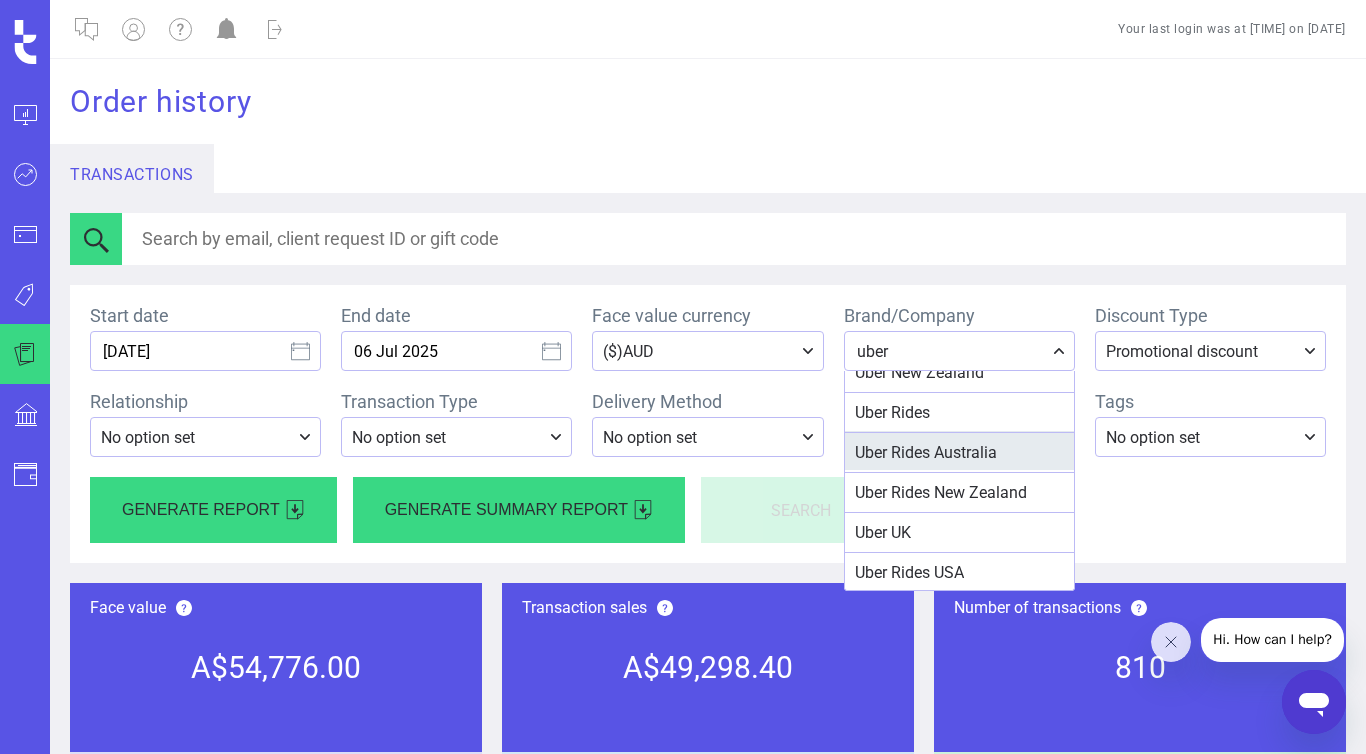 scroll, scrollTop: 297, scrollLeft: 0, axis: vertical 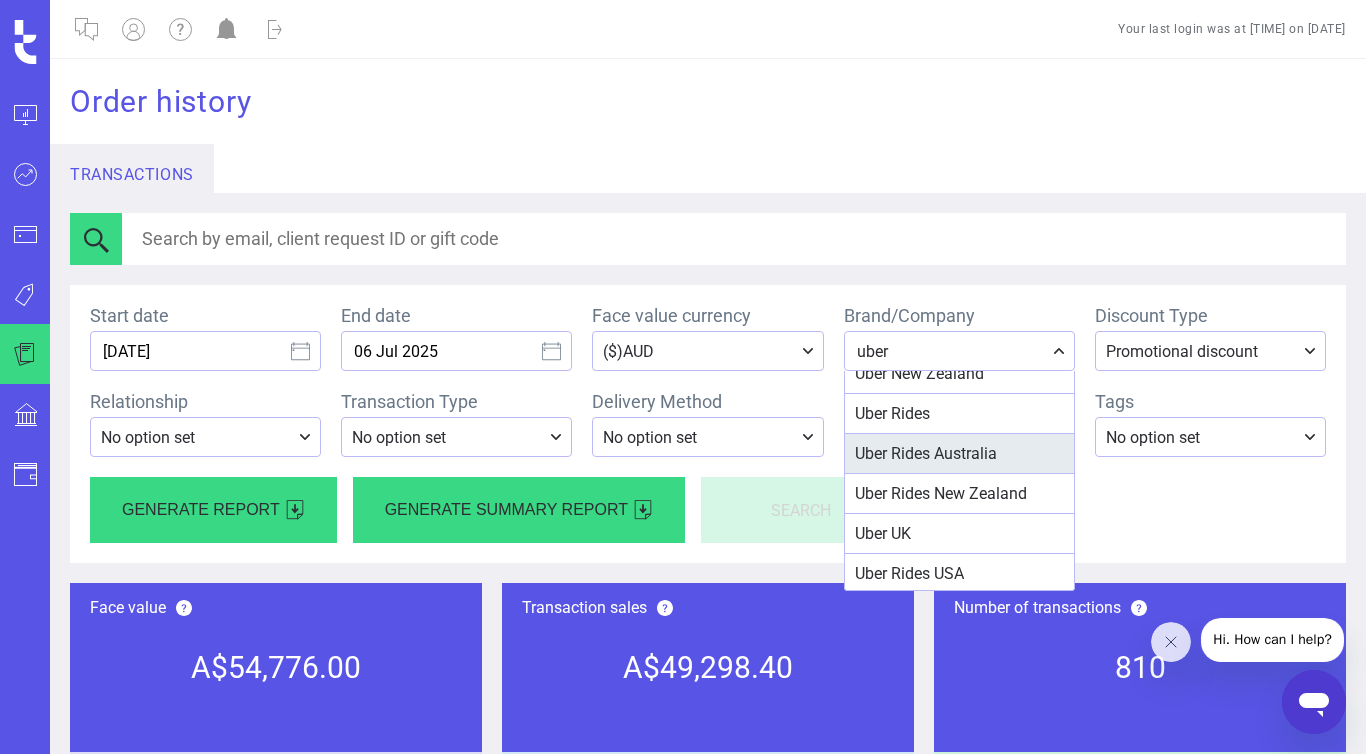 click on "Uber Rides Australia" at bounding box center [904, 93] 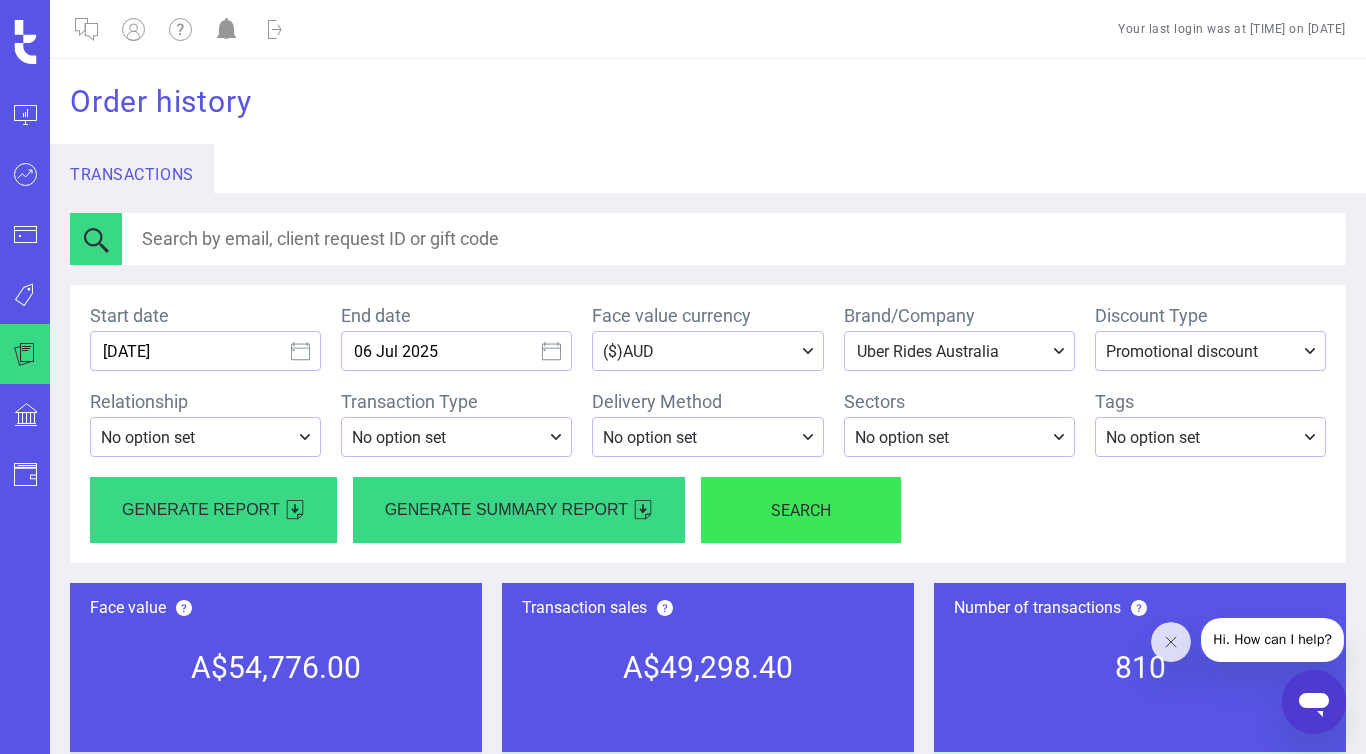 click on "Search" at bounding box center (801, 510) 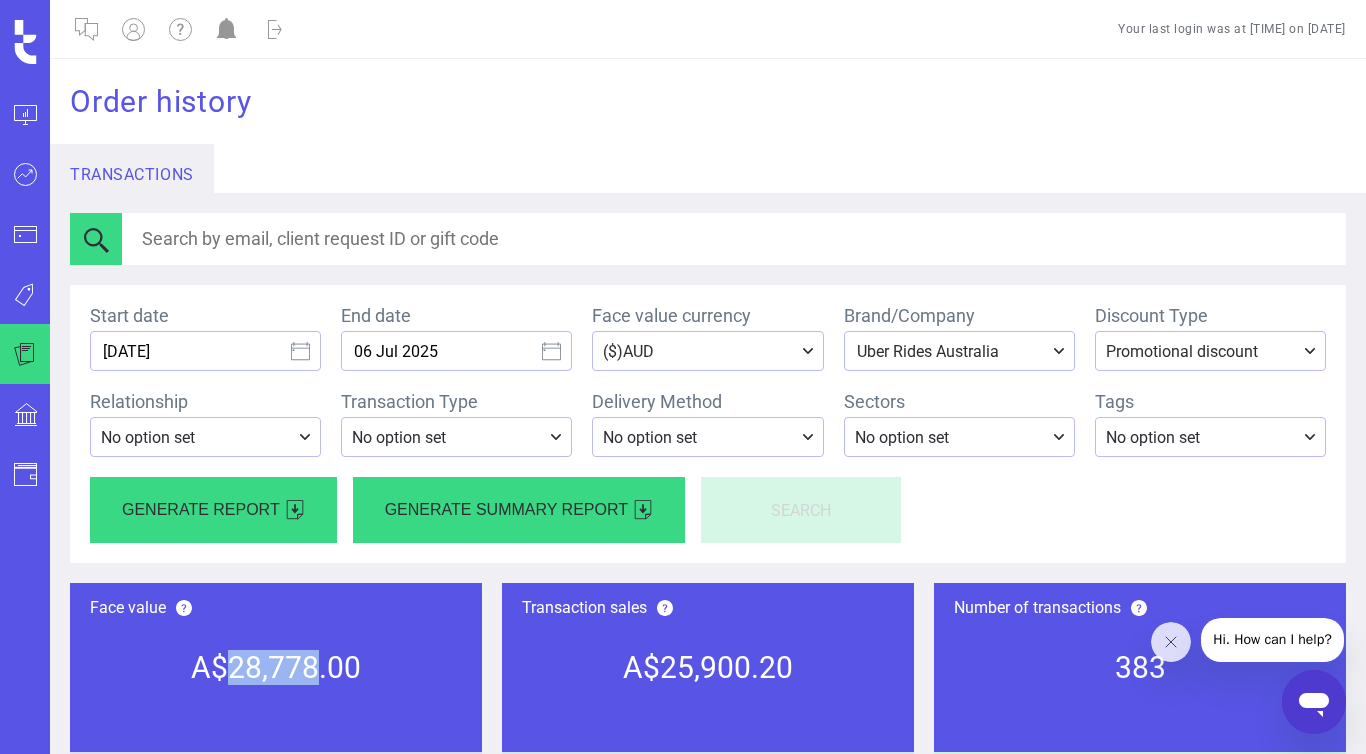 drag, startPoint x: 232, startPoint y: 675, endPoint x: 312, endPoint y: 674, distance: 80.00625 